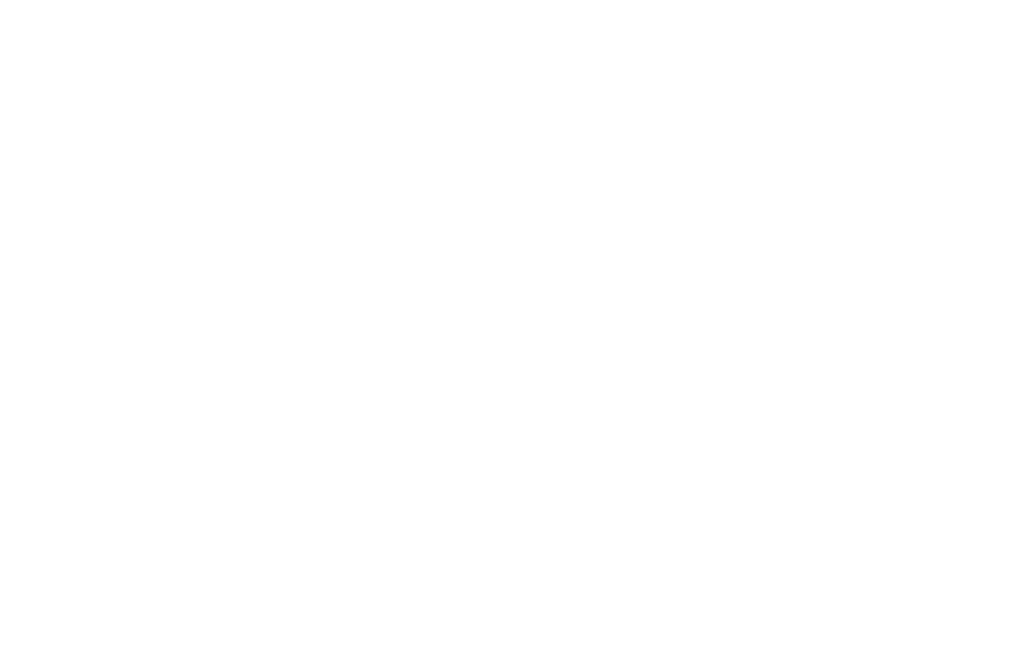 scroll, scrollTop: 0, scrollLeft: 0, axis: both 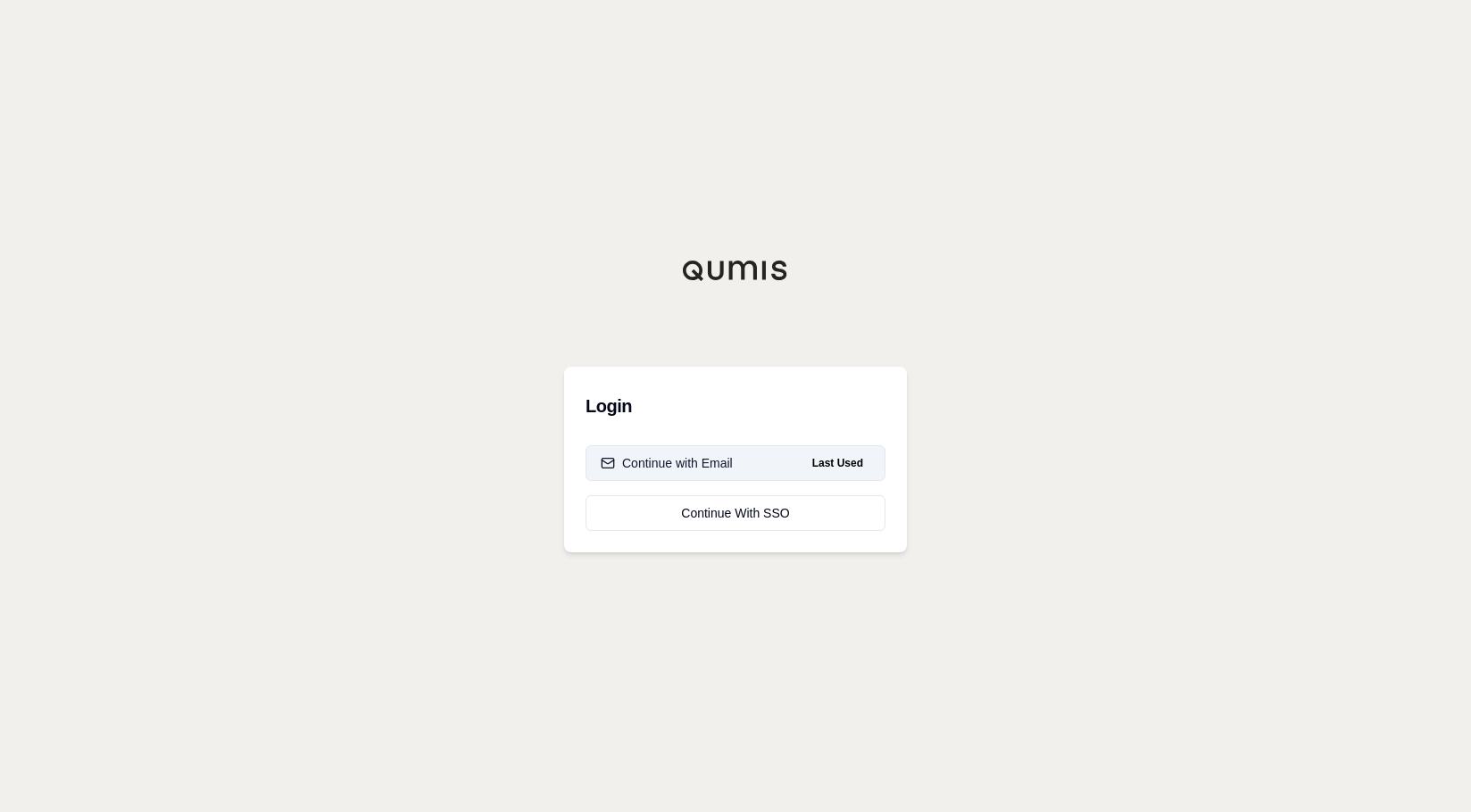 click on "Last Used" at bounding box center [837, 463] 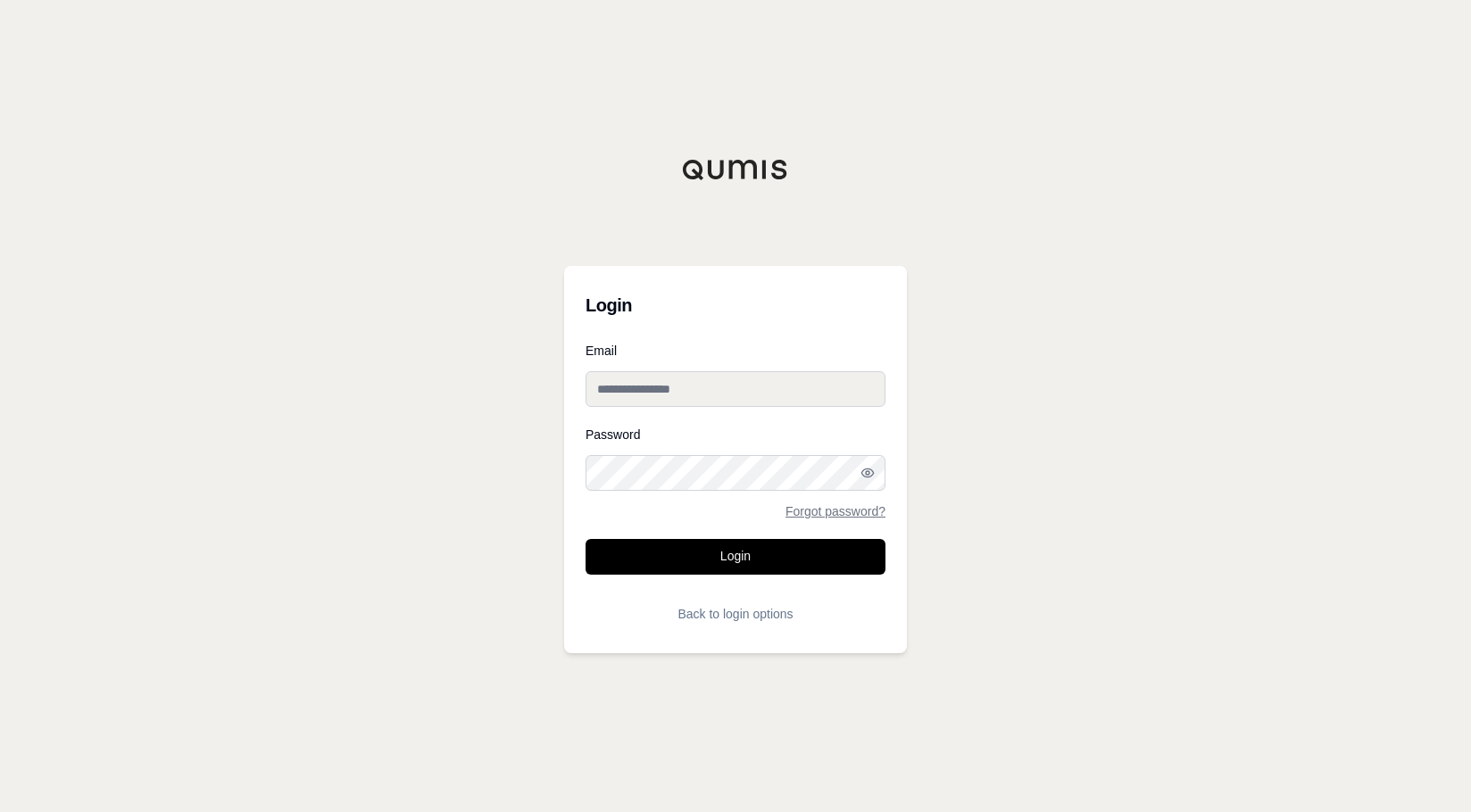 type on "**********" 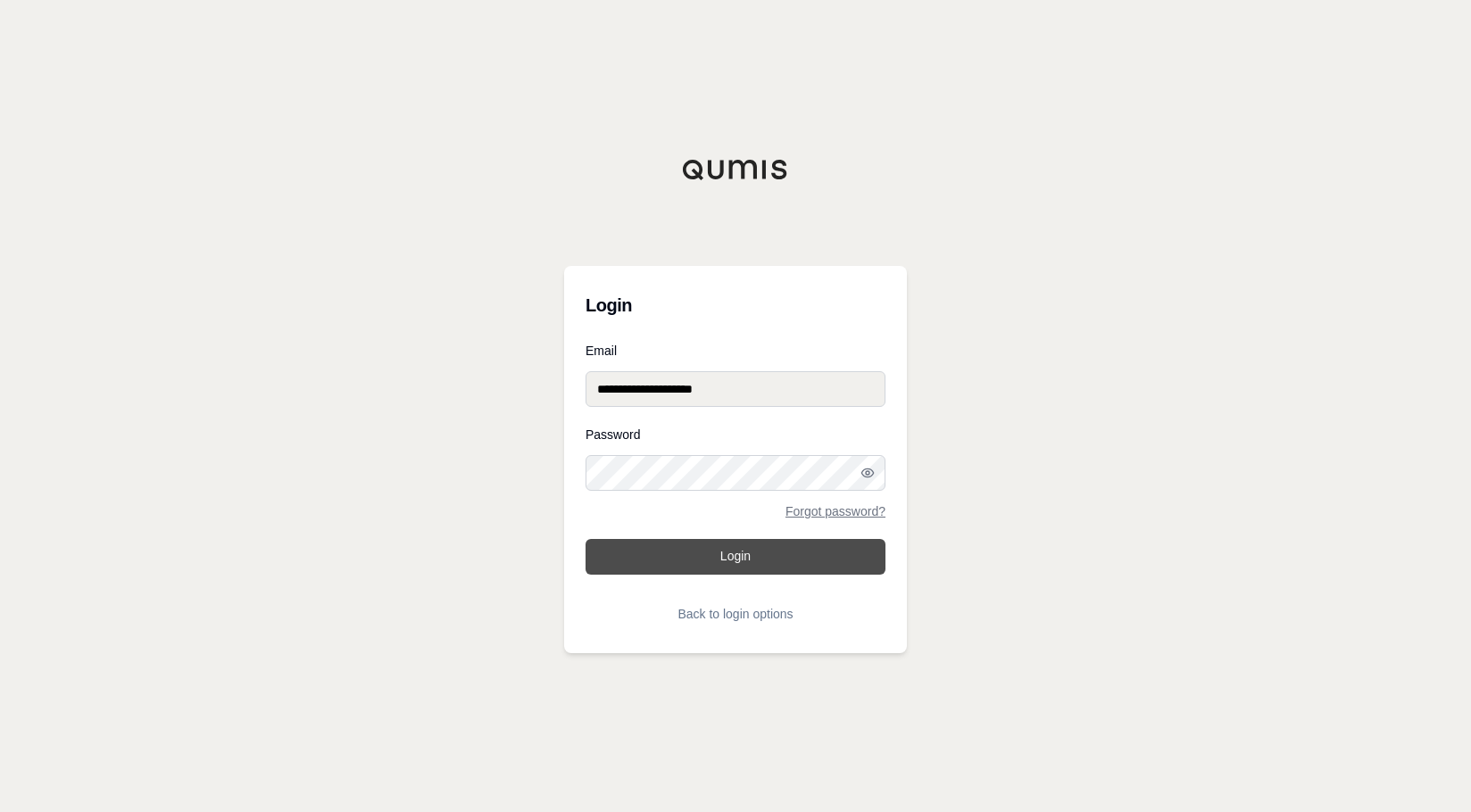 click on "Login" at bounding box center [736, 557] 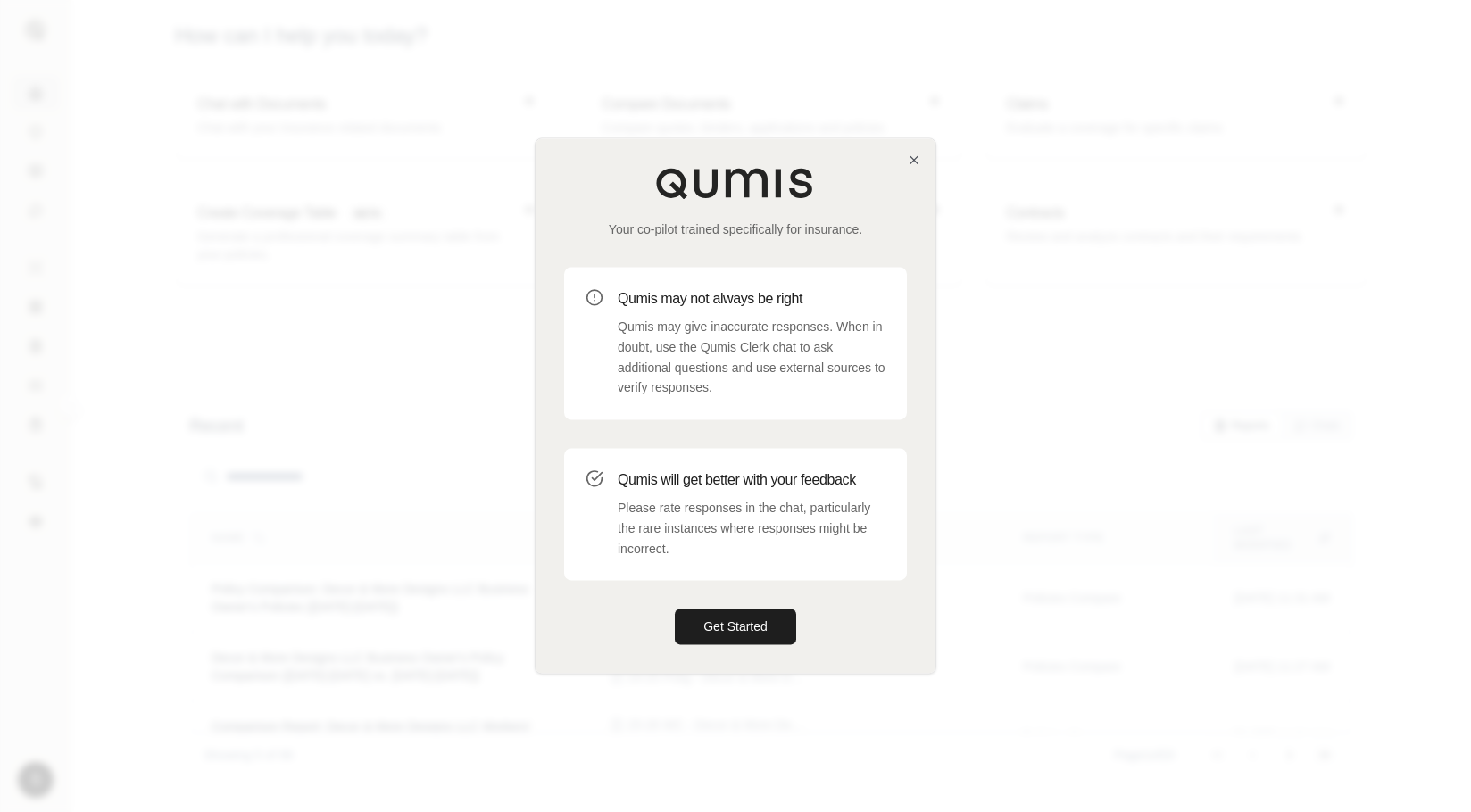 type 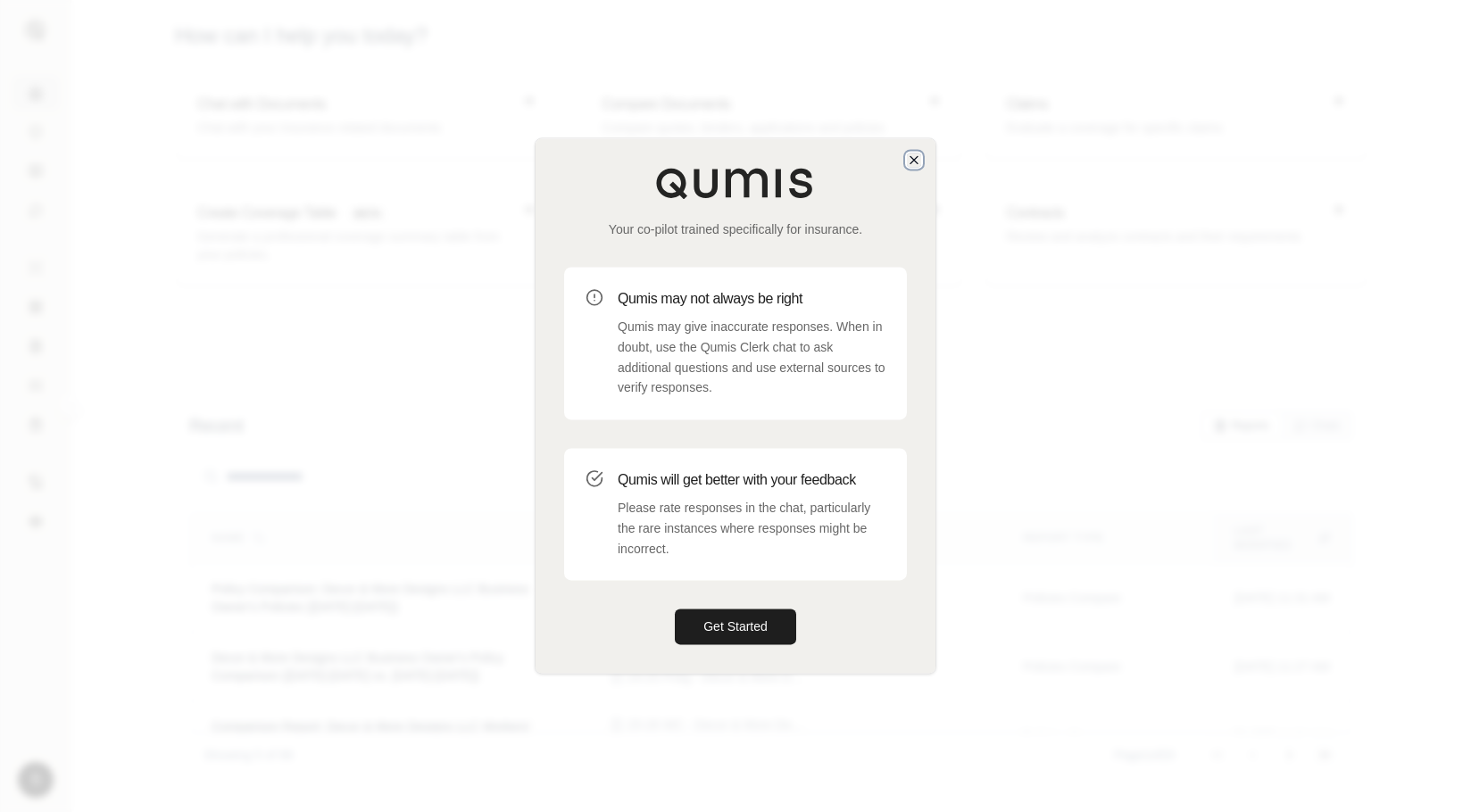 click 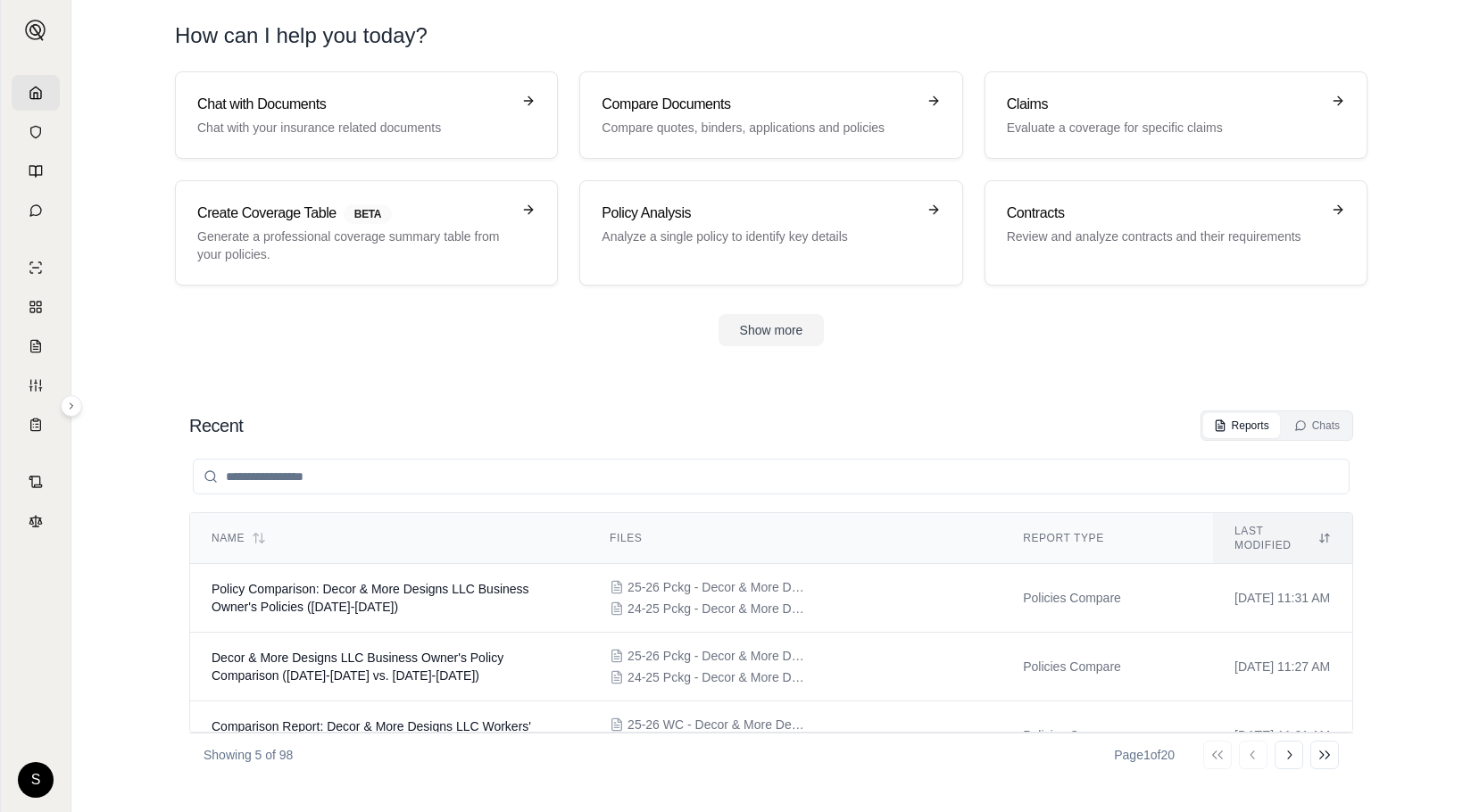 click on "Chat with Documents Chat with your insurance related documents Compare Documents Compare quotes, binders, applications and policies Claims Evaluate a coverage for specific claims Create Coverage Table BETA Generate a professional coverage summary table from your policies. Policy Analysis Analyze a single policy to identify key details Contracts Review and analyze contracts and their requirements" at bounding box center (771, 178) 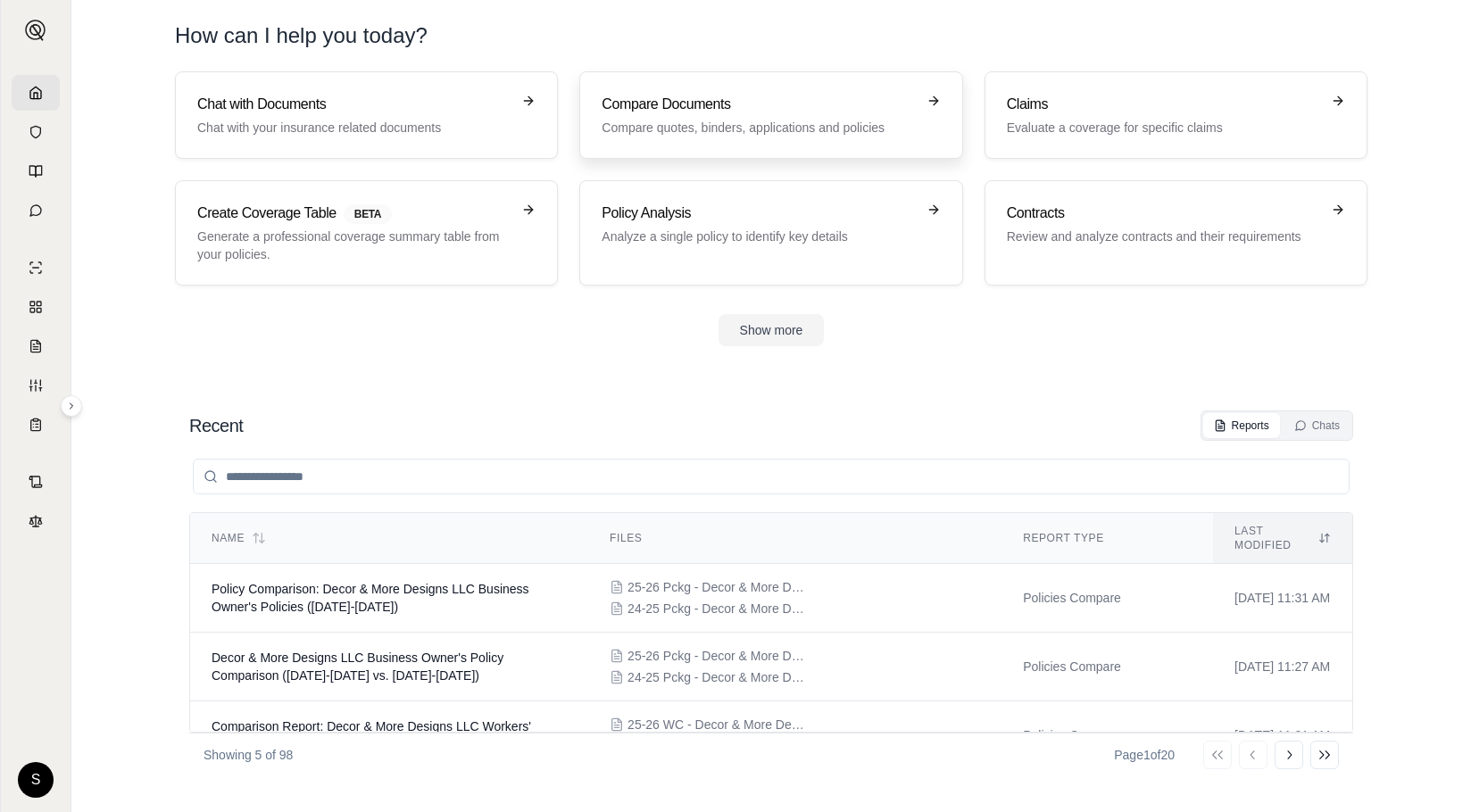 click on "Compare quotes, binders, applications and policies" at bounding box center (758, 128) 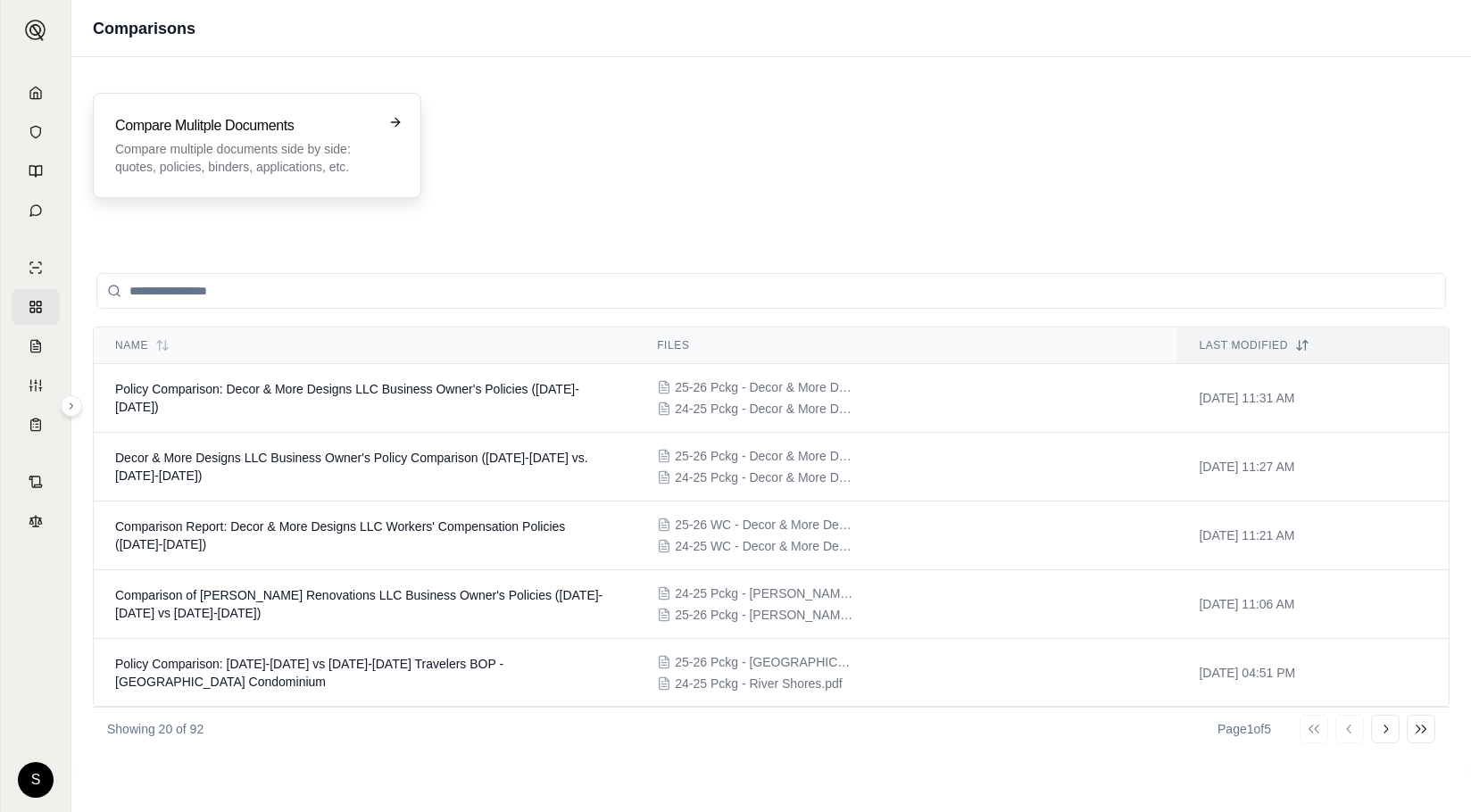 click on "Compare multiple documents side by side: quotes, policies, binders, applications, etc." at bounding box center [245, 158] 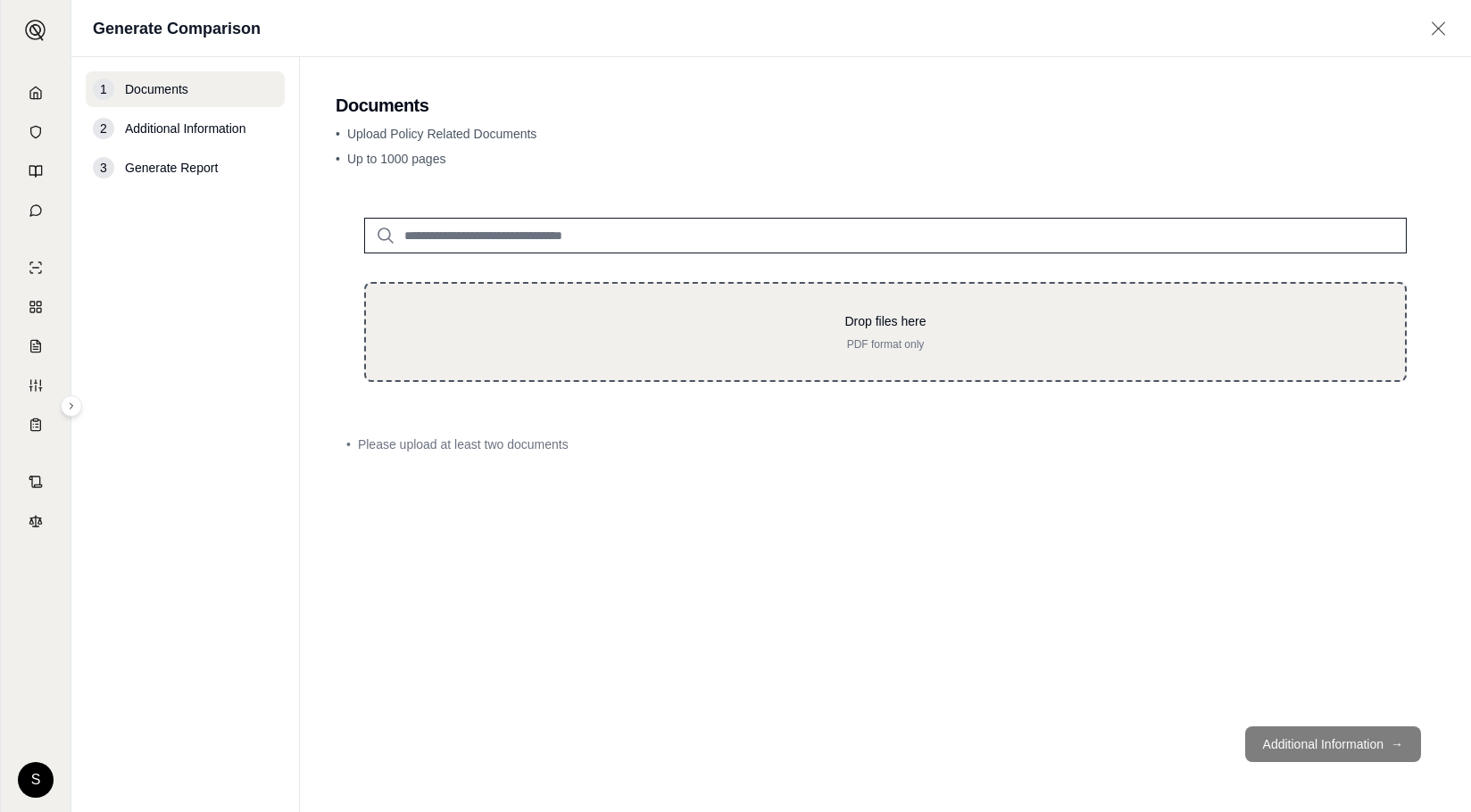 click on "Drop files here" at bounding box center (885, 321) 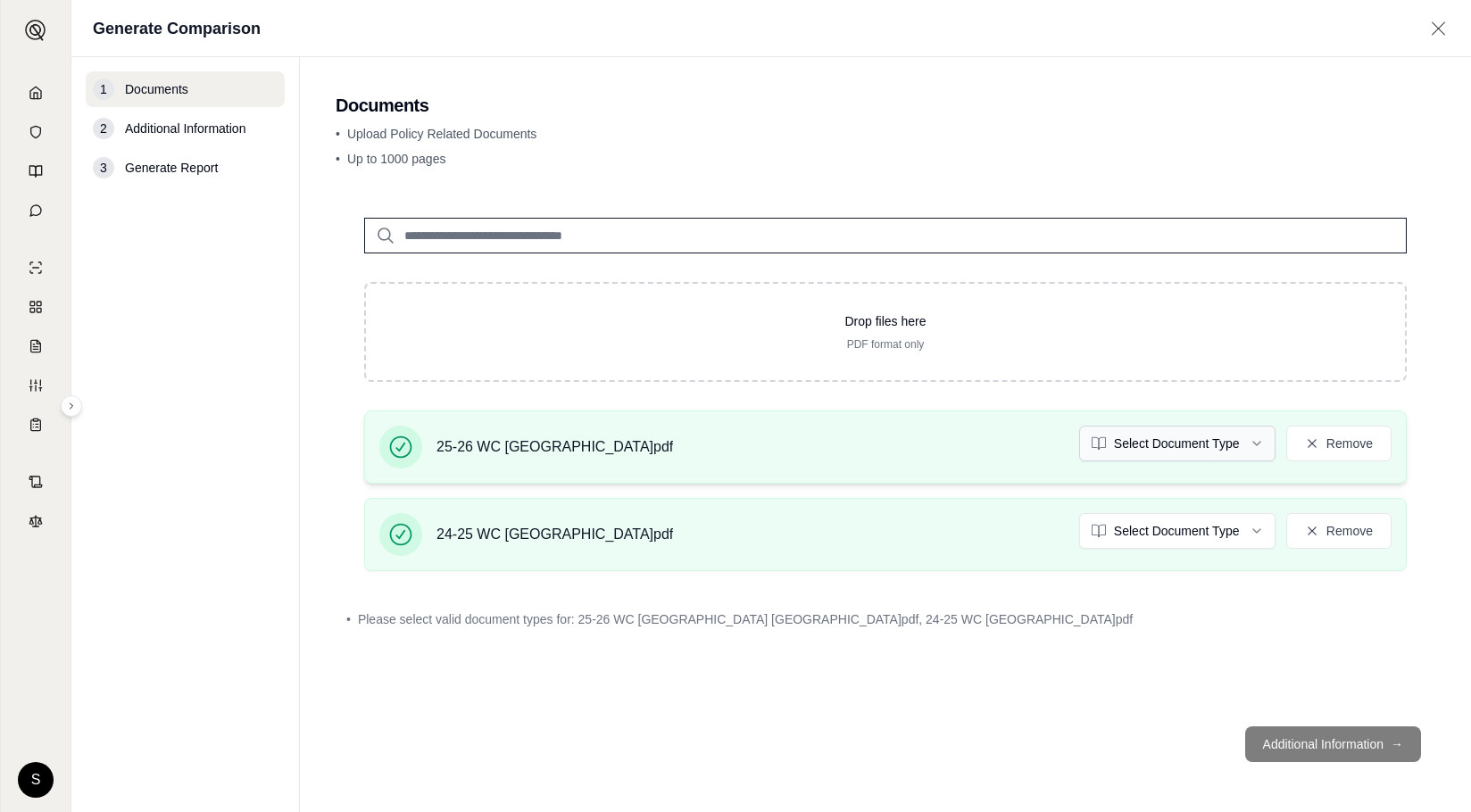 click on "S Generate Comparison 1 Documents 2 Additional Information 3 Generate Report Documents • Upload Policy Related Documents • Up to 1000 pages Drop files here PDF format only 25-26 WC [GEOGRAPHIC_DATA] [GEOGRAPHIC_DATA]pdf Select Document Type Remove 24-25 WC [GEOGRAPHIC_DATA] [GEOGRAPHIC_DATA]pdf Select Document Type Remove • Please select valid document types for: 25-26 WC [GEOGRAPHIC_DATA]pdf,
24-25 WC [GEOGRAPHIC_DATA] [GEOGRAPHIC_DATA]pdf Additional Information →" at bounding box center [736, 406] 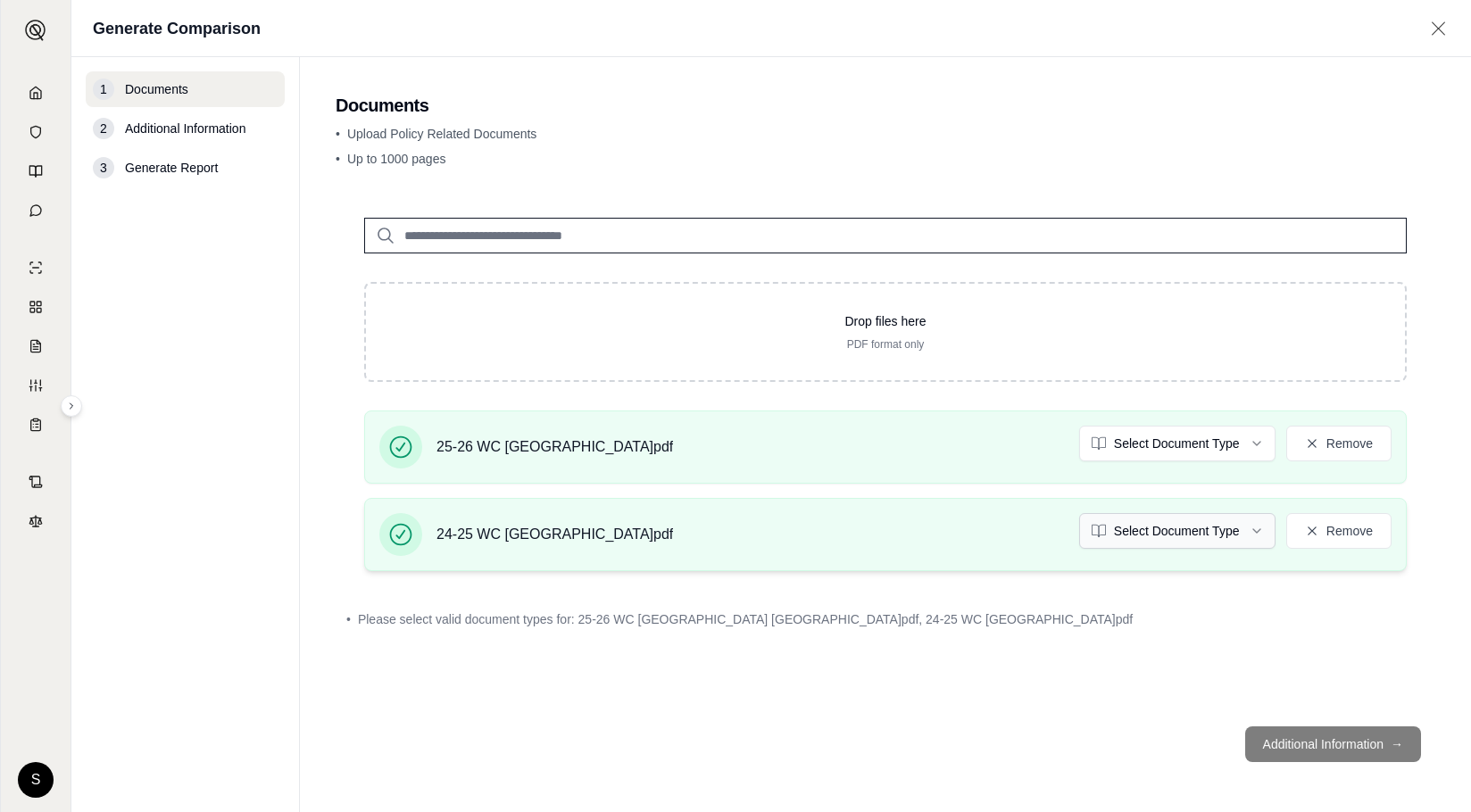 click on "S Generate Comparison 1 Documents 2 Additional Information 3 Generate Report Documents • Upload Policy Related Documents • Up to 1000 pages Drop files here PDF format only 25-26 WC [GEOGRAPHIC_DATA] [GEOGRAPHIC_DATA]pdf Select Document Type Remove 24-25 WC [GEOGRAPHIC_DATA] [GEOGRAPHIC_DATA]pdf Select Document Type Remove • Please select valid document types for: 25-26 WC [GEOGRAPHIC_DATA]pdf,
24-25 WC [GEOGRAPHIC_DATA] [GEOGRAPHIC_DATA]pdf Additional Information →" at bounding box center [736, 406] 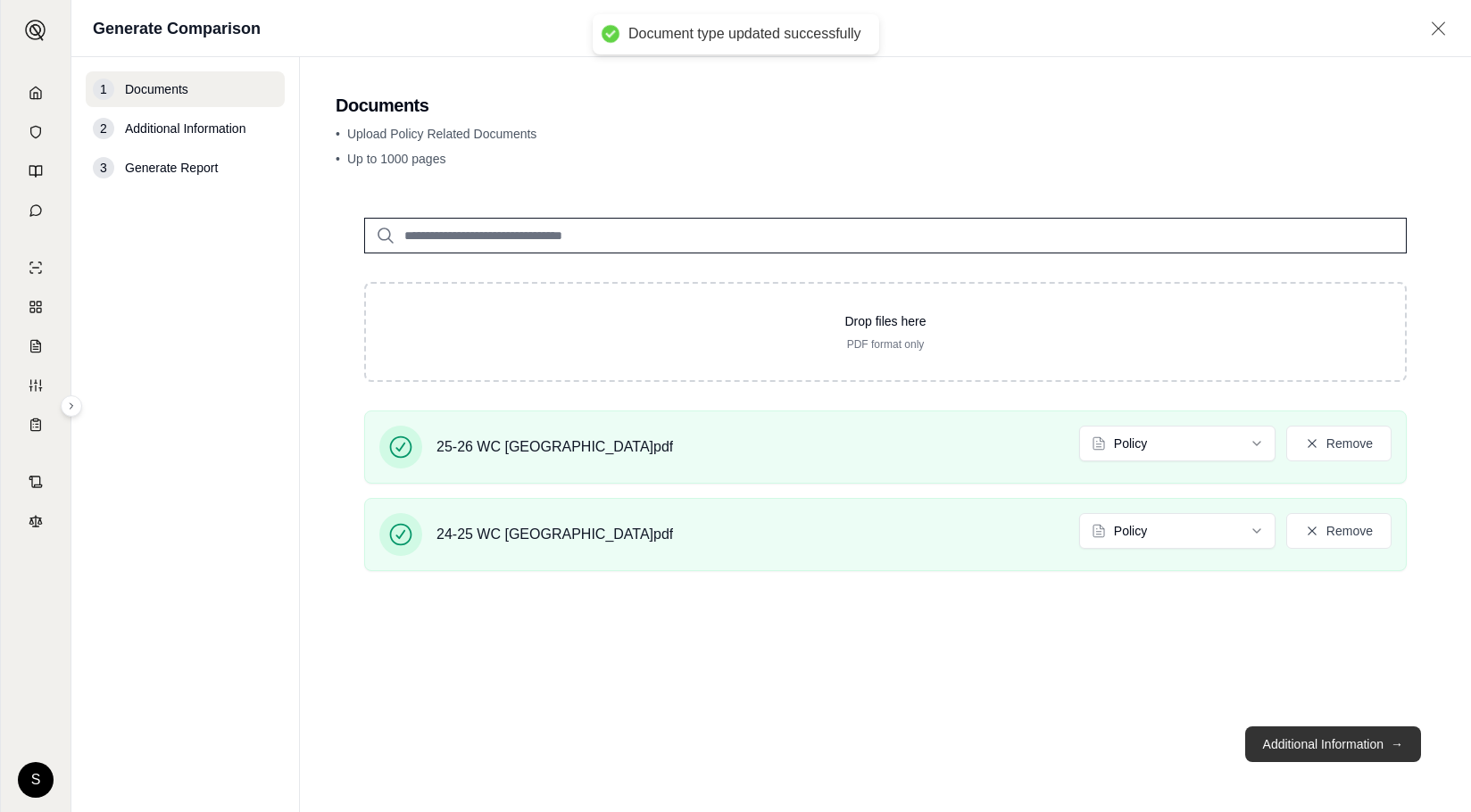 click on "Additional Information →" at bounding box center (1333, 744) 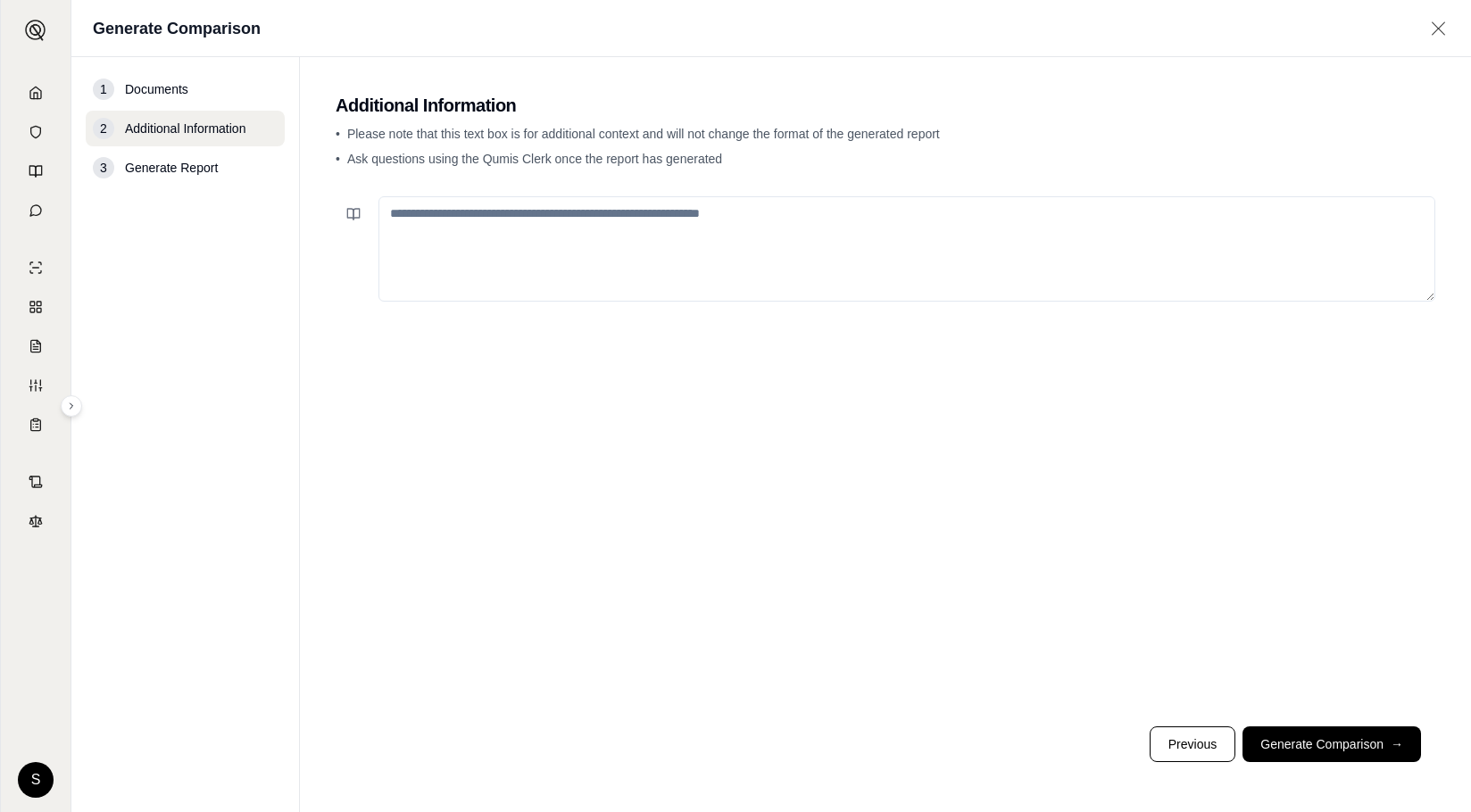 click at bounding box center (907, 249) 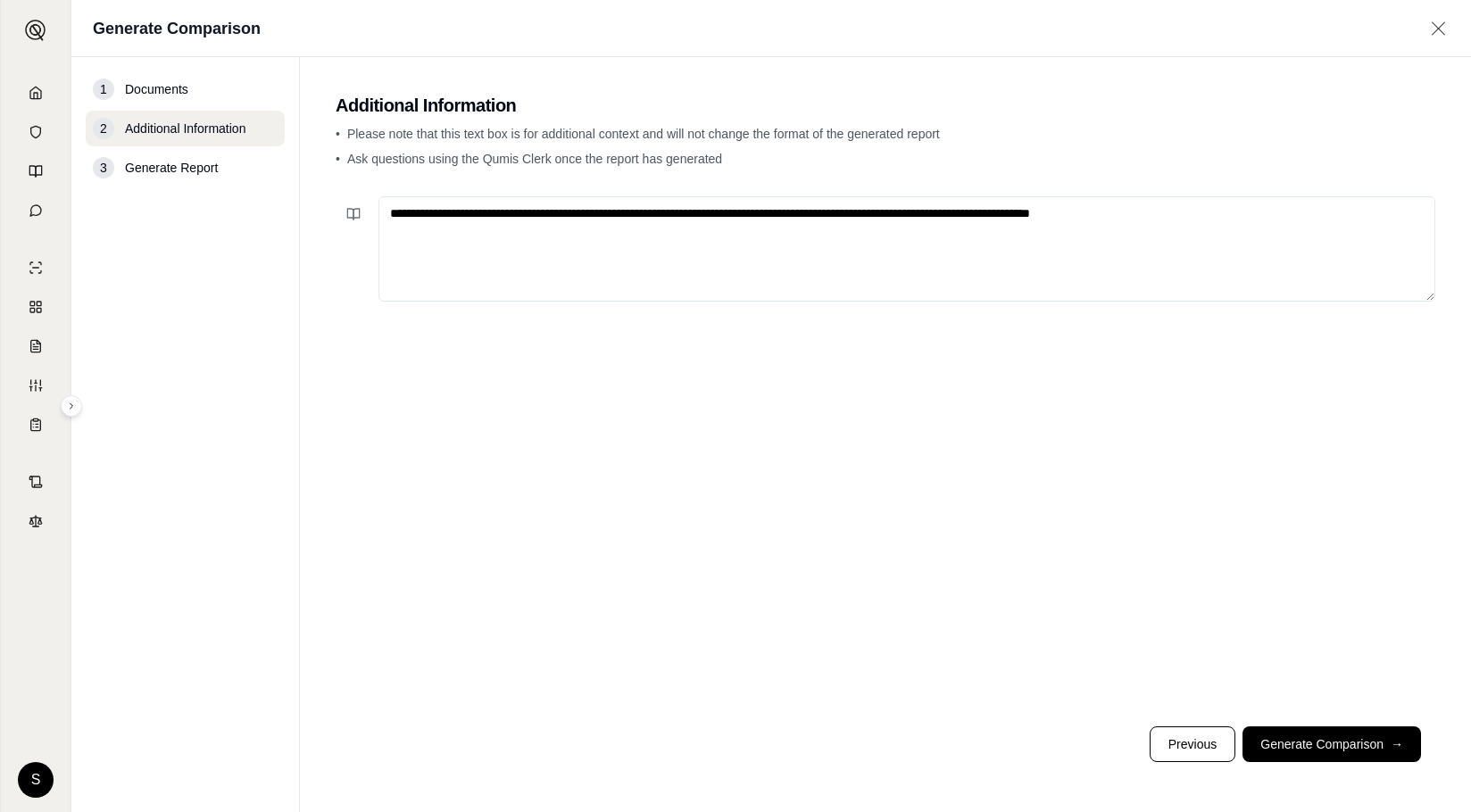 type on "**********" 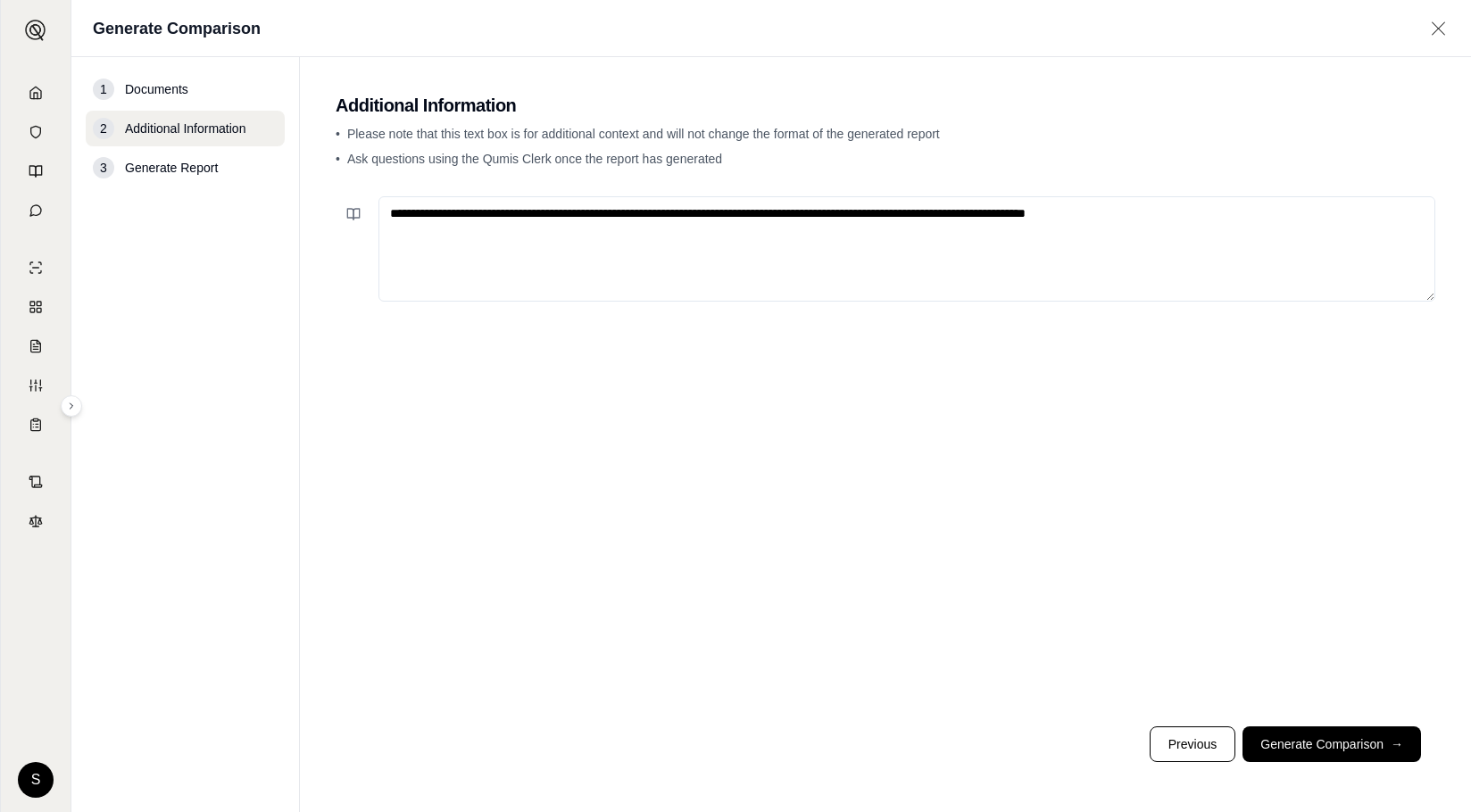 click on "Generate Comparison →" at bounding box center [1332, 744] 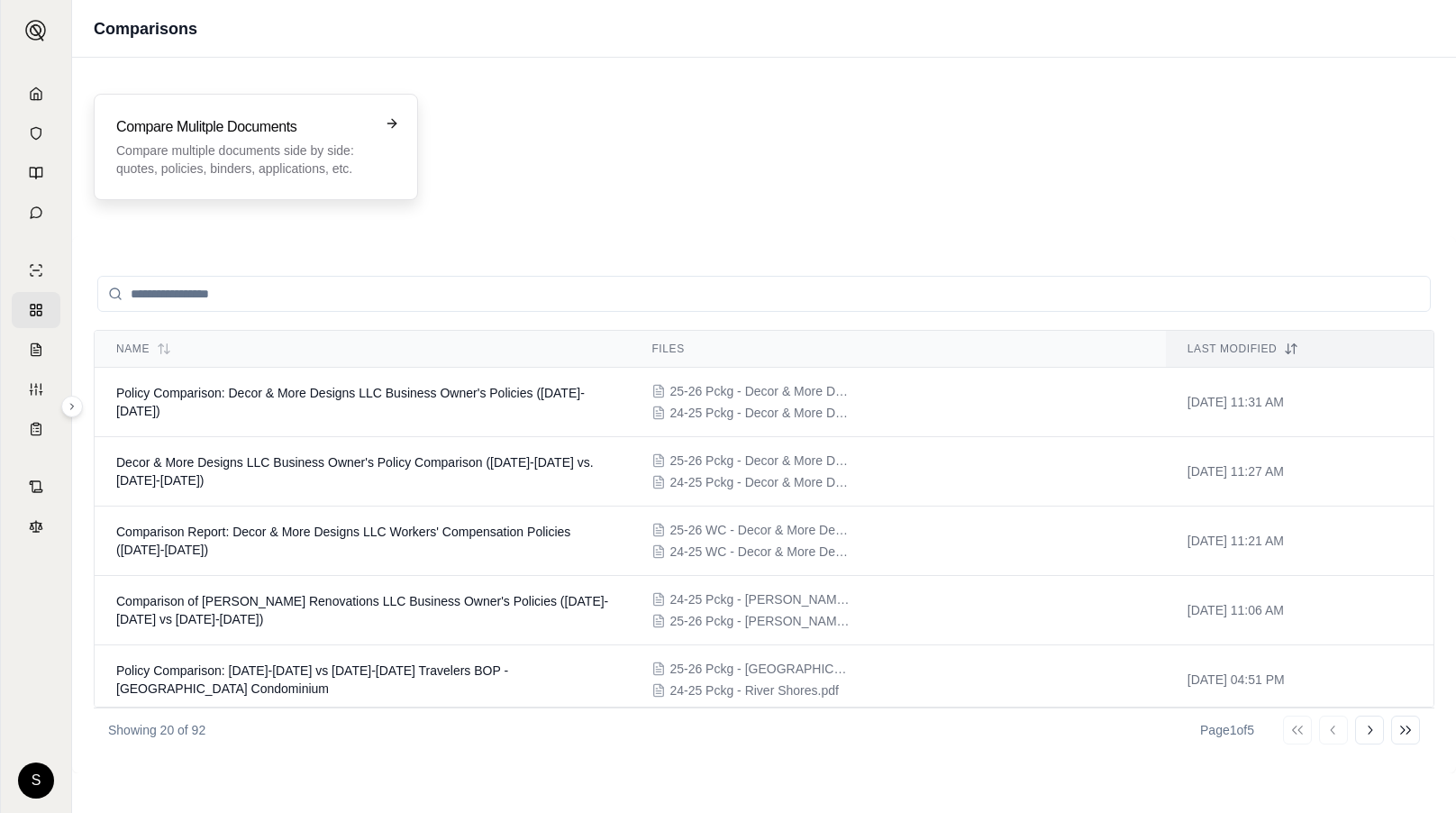 click on "Compare multiple documents side by side: quotes, policies, binders, applications, etc." at bounding box center (243, 160) 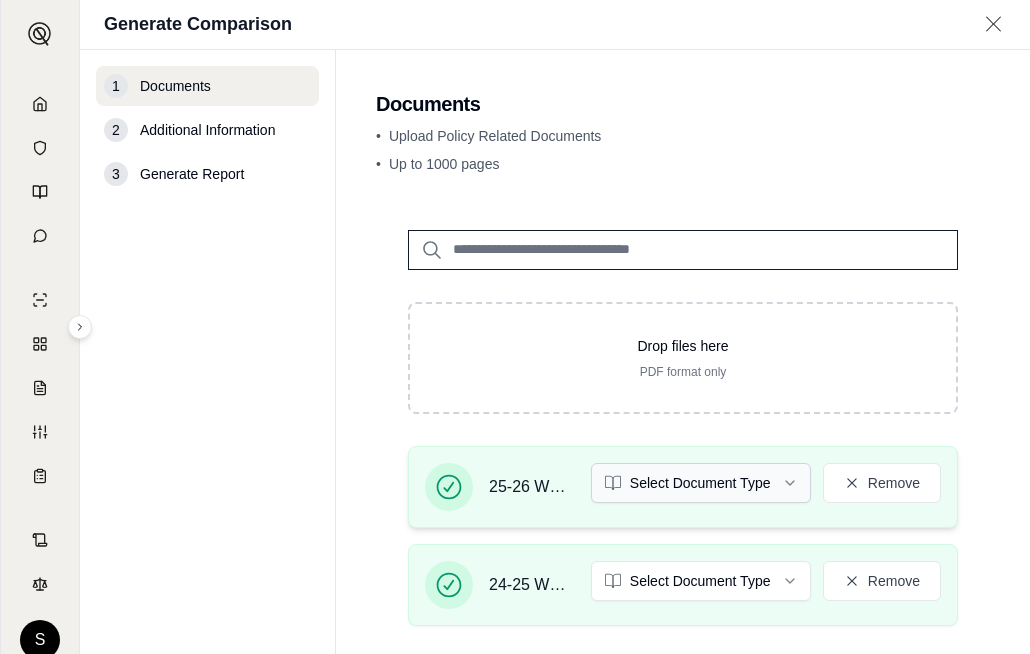 click on "S Generate Comparison 1 Documents 2 Additional Information 3 Generate Report Documents • Upload Policy Related Documents • Up to 1000 pages Drop files here PDF format only 25-26 WC [GEOGRAPHIC_DATA] [GEOGRAPHIC_DATA]pdf Select Document Type Remove 24-25 WC [GEOGRAPHIC_DATA] [GEOGRAPHIC_DATA]pdf Select Document Type Remove • Please select valid document types for: 25-26 WC [GEOGRAPHIC_DATA]pdf,
24-25 WC [GEOGRAPHIC_DATA] [GEOGRAPHIC_DATA]pdf Additional Information →" at bounding box center (515, 327) 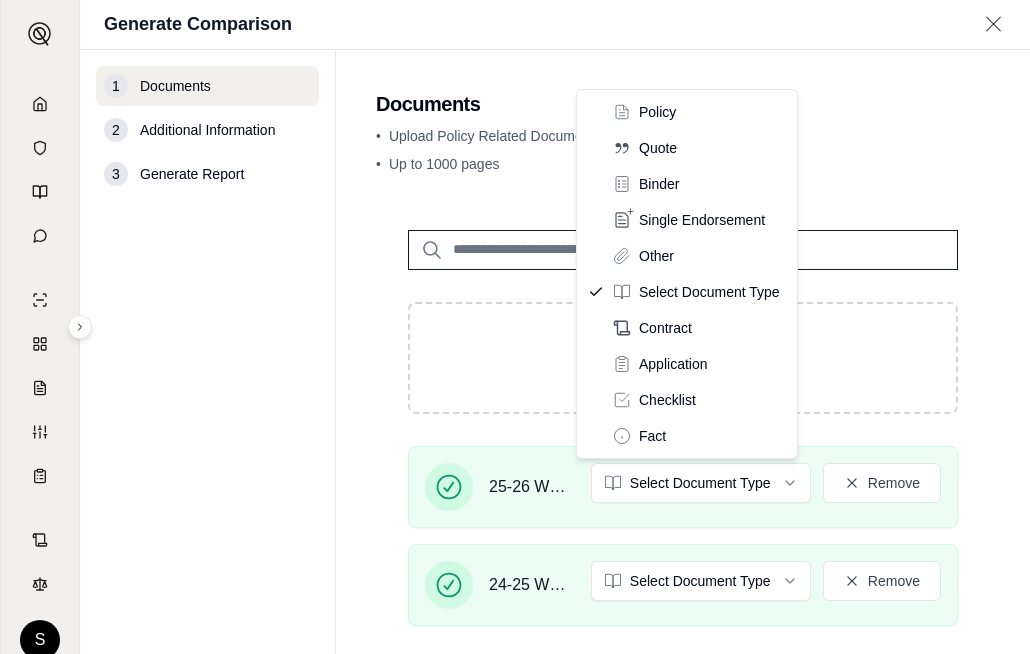 drag, startPoint x: 698, startPoint y: 117, endPoint x: 698, endPoint y: 151, distance: 34 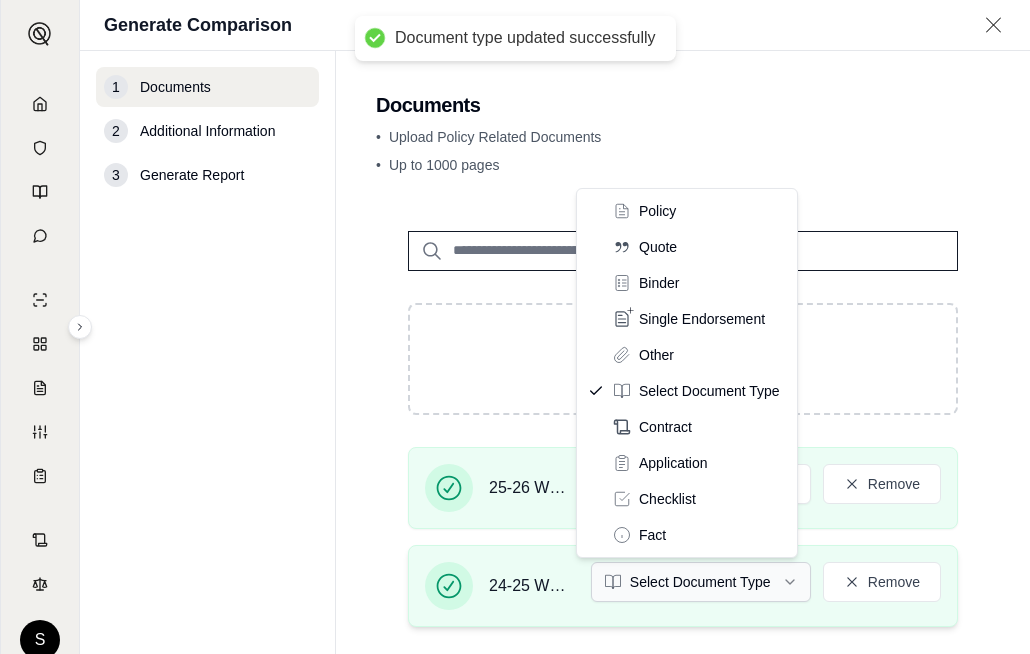 click on "Document type updated successfully S Generate Comparison 1 Documents 2 Additional Information 3 Generate Report Documents • Upload Policy Related Documents • Up to 1000 pages Drop files here PDF format only 25-26 WC [GEOGRAPHIC_DATA] [GEOGRAPHIC_DATA]pdf Policy Remove 24-25 WC [GEOGRAPHIC_DATA] [GEOGRAPHIC_DATA]pdf Select Document Type Remove • Please select valid document types for: 24-25 WC Great Water [GEOGRAPHIC_DATA]pdf Additional Information →
Policy Quote Binder Single Endorsement Other Select Document Type Contract Application Checklist Fact" at bounding box center [515, 327] 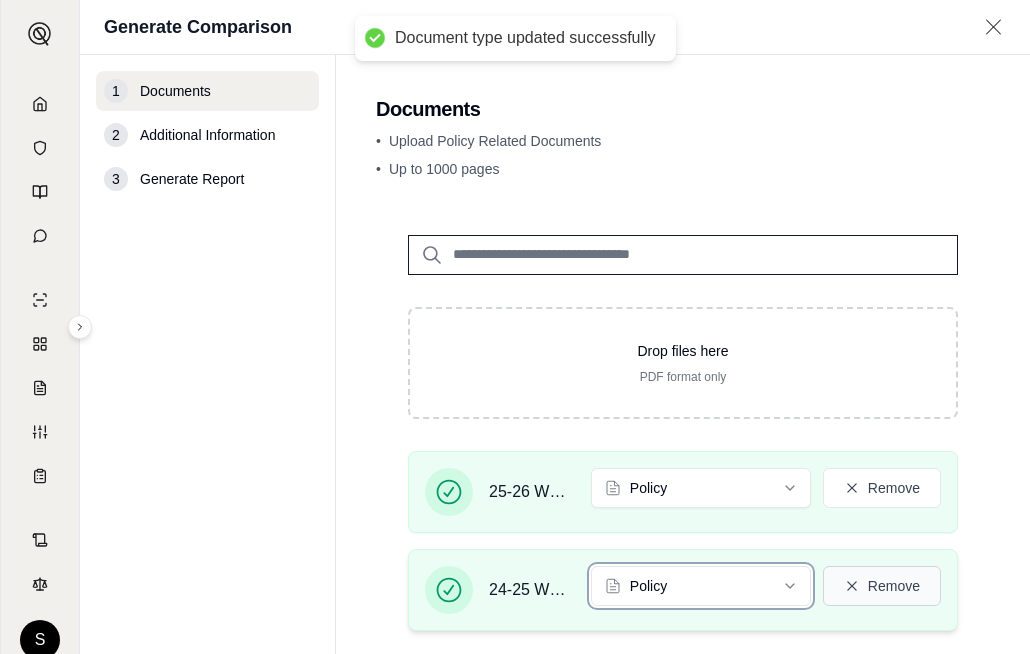 scroll, scrollTop: 105, scrollLeft: 0, axis: vertical 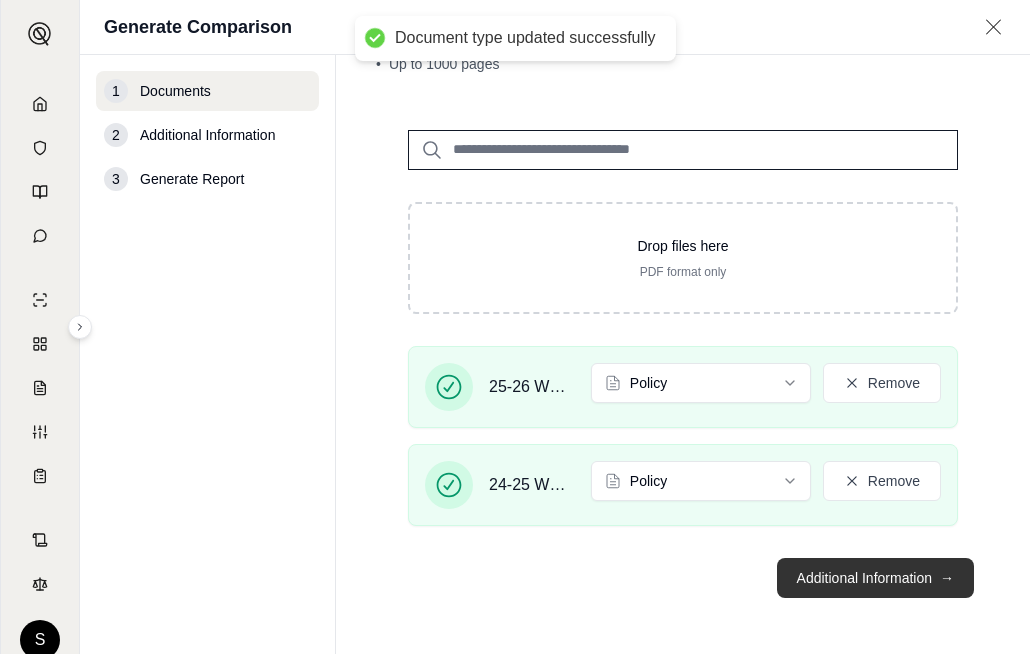 click on "Additional Information →" at bounding box center (875, 578) 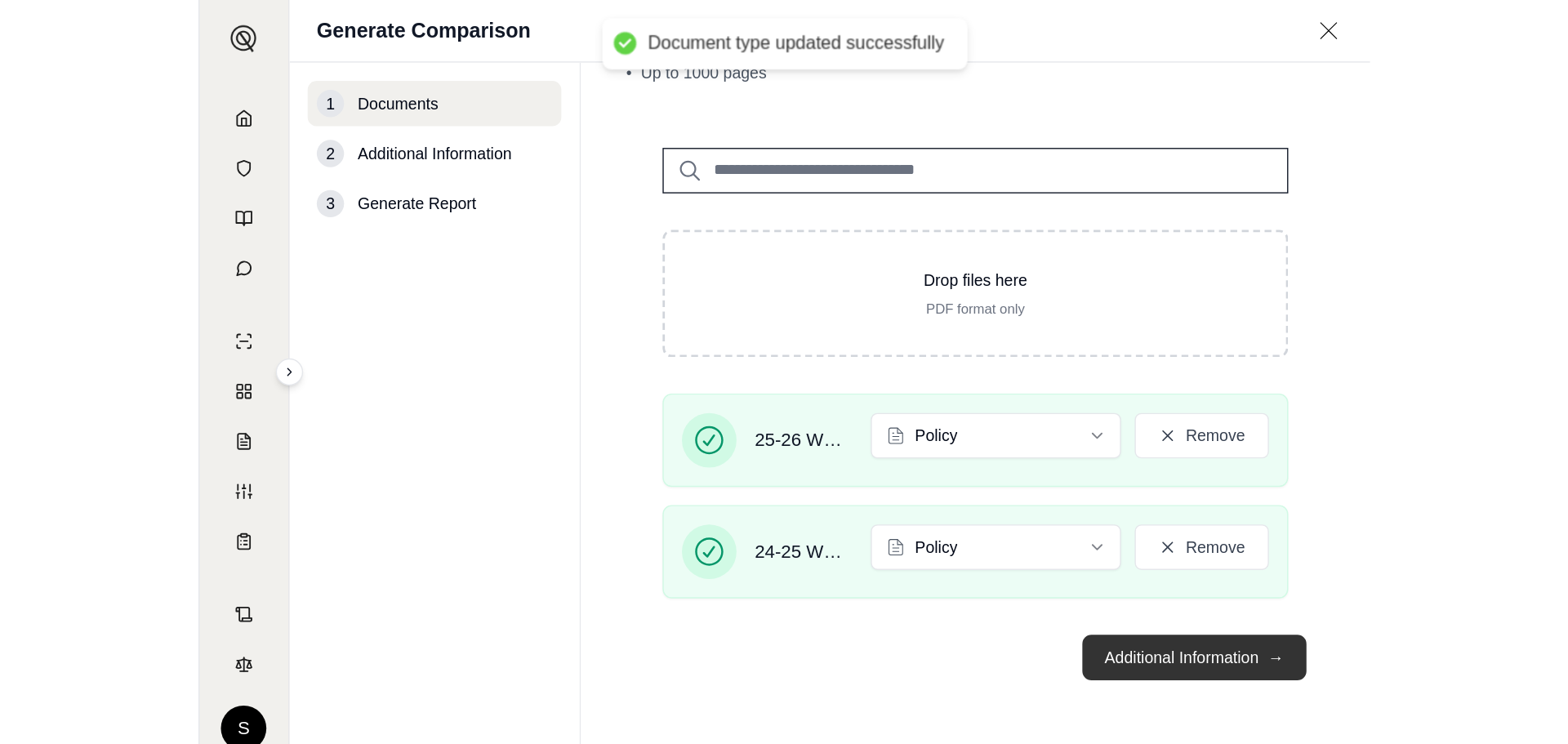 scroll, scrollTop: 0, scrollLeft: 0, axis: both 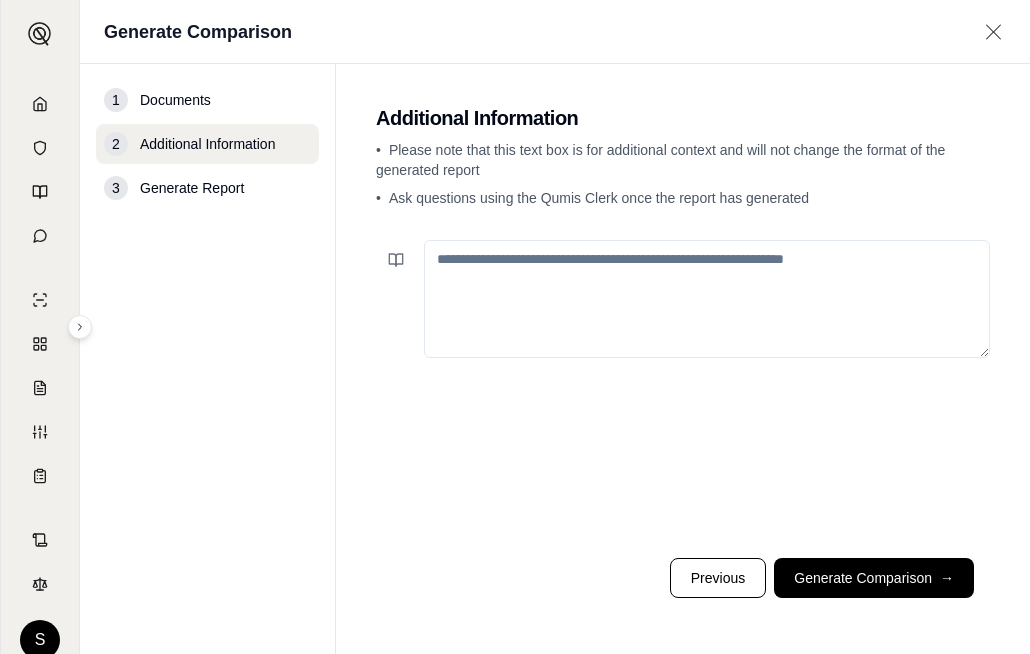 click at bounding box center (707, 299) 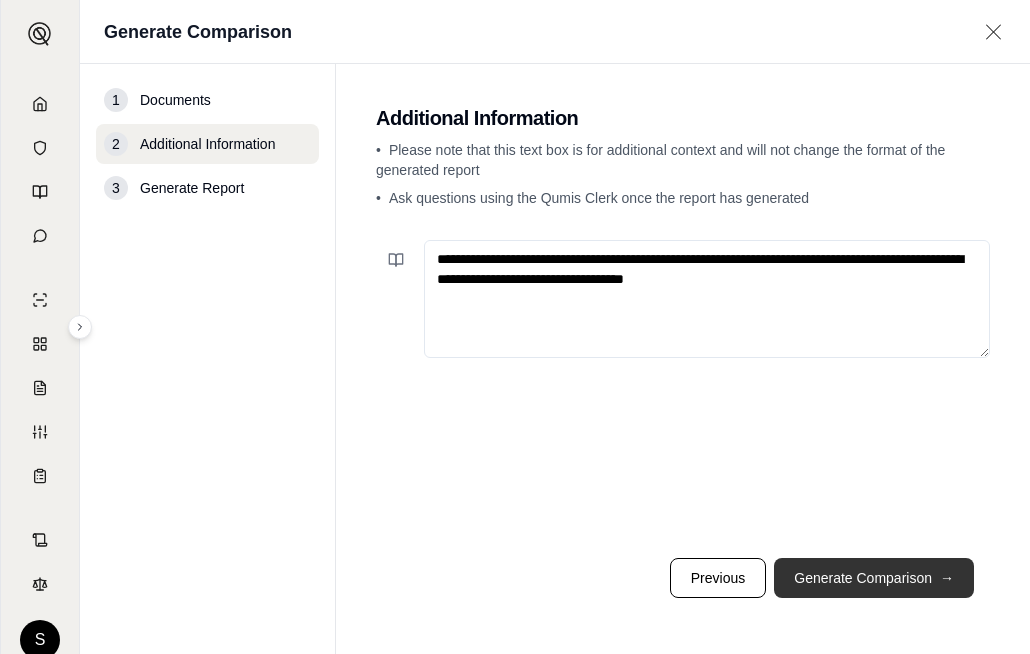 type on "**********" 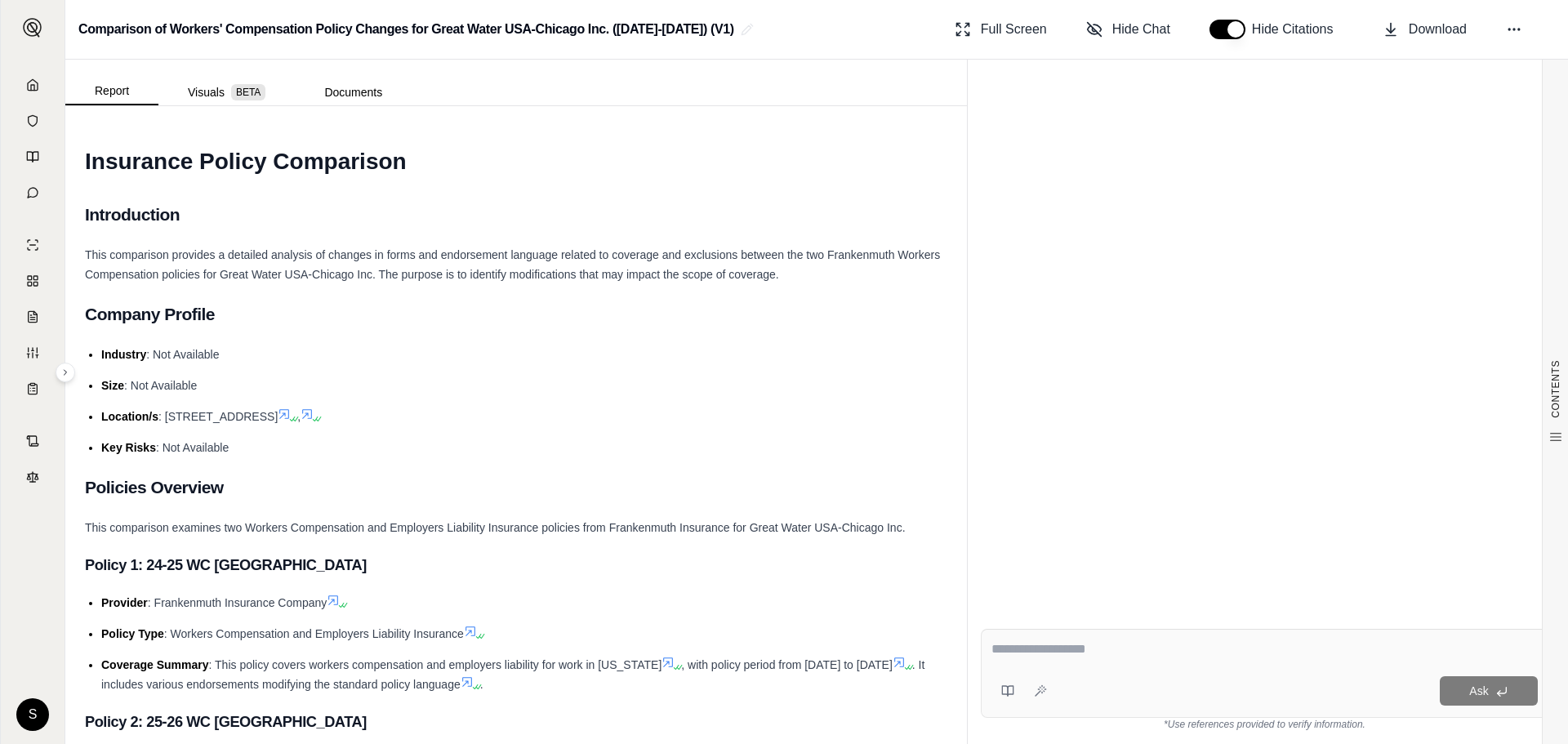 scroll, scrollTop: 0, scrollLeft: 0, axis: both 